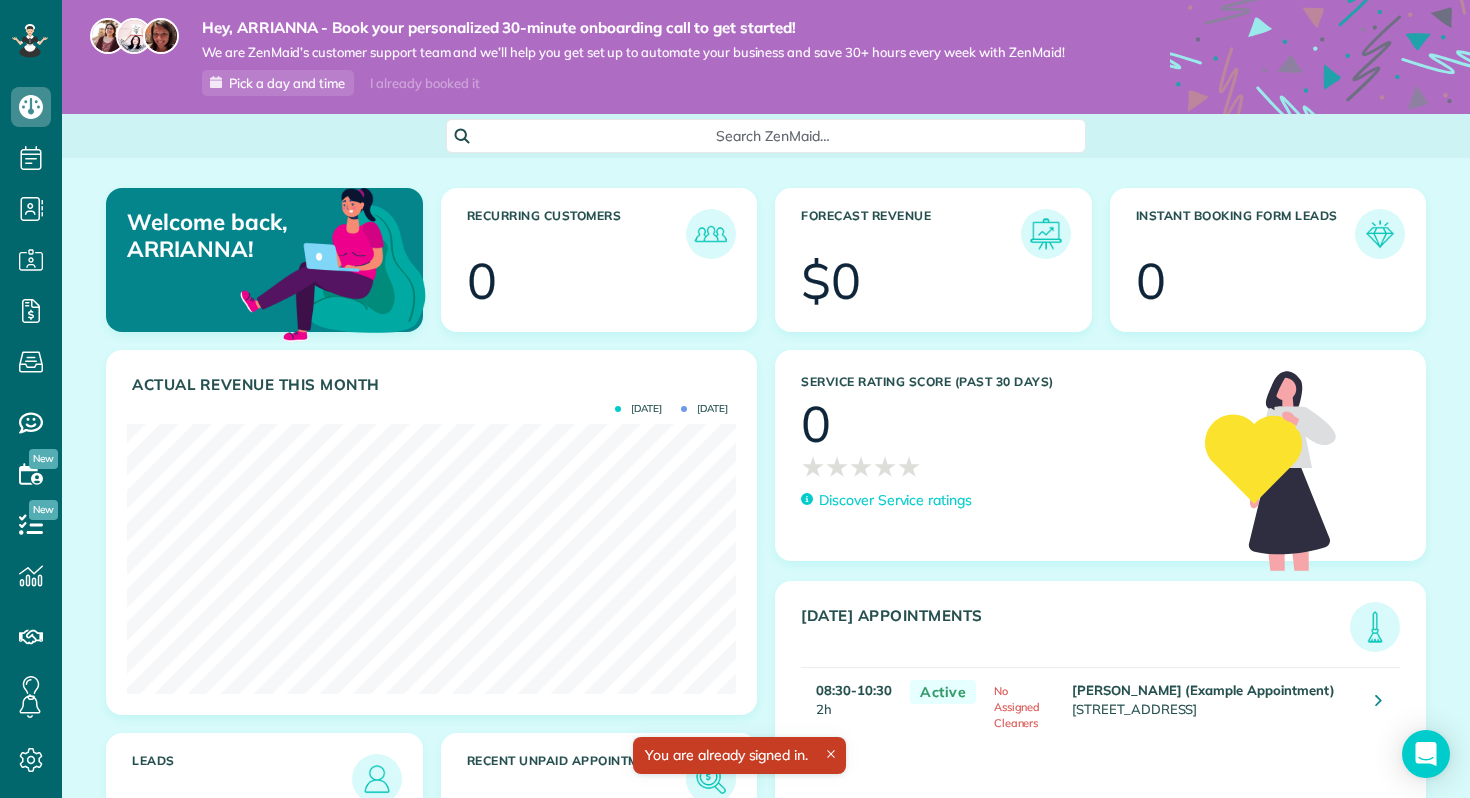 scroll, scrollTop: 0, scrollLeft: 0, axis: both 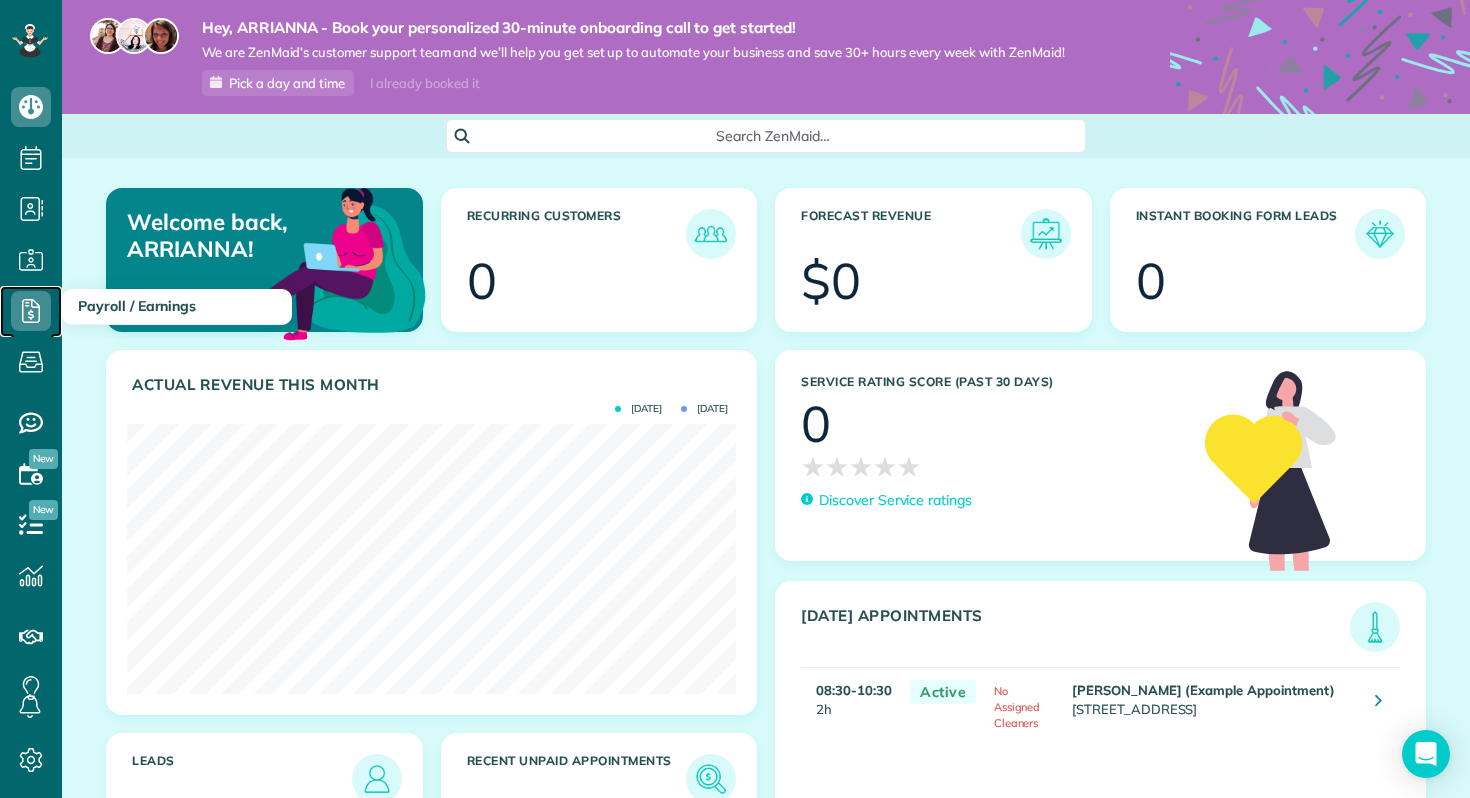 click 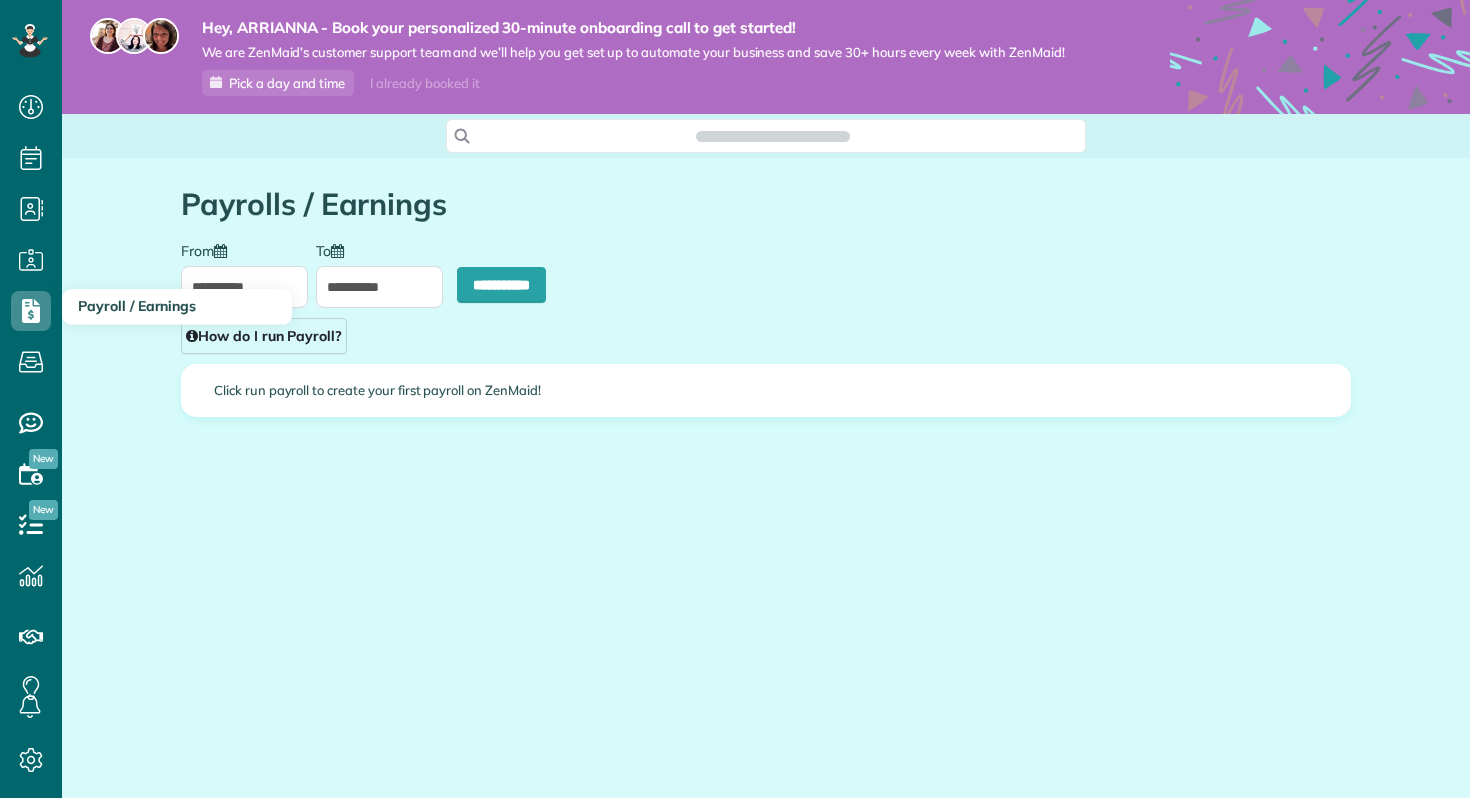 scroll, scrollTop: 0, scrollLeft: 0, axis: both 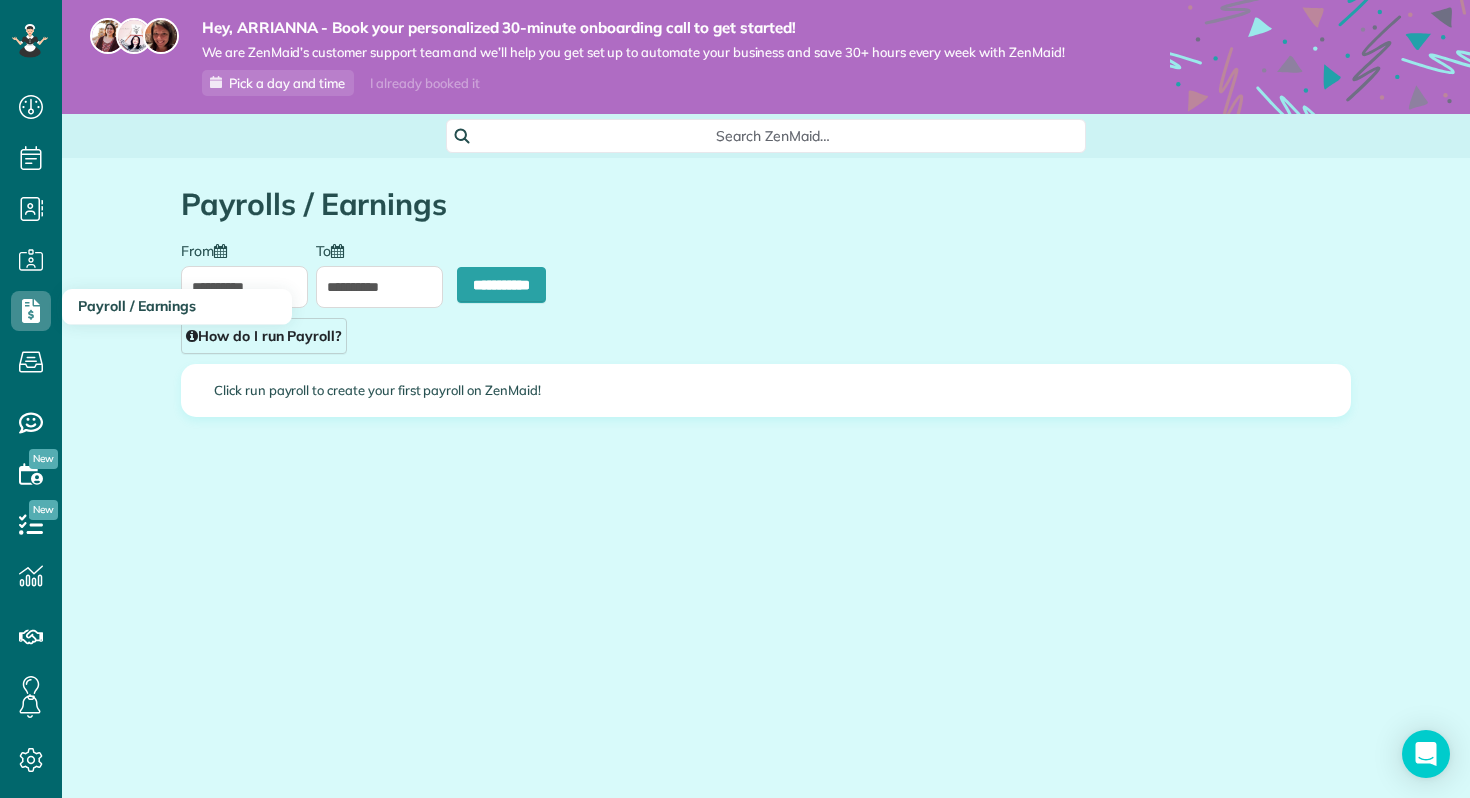 type on "**********" 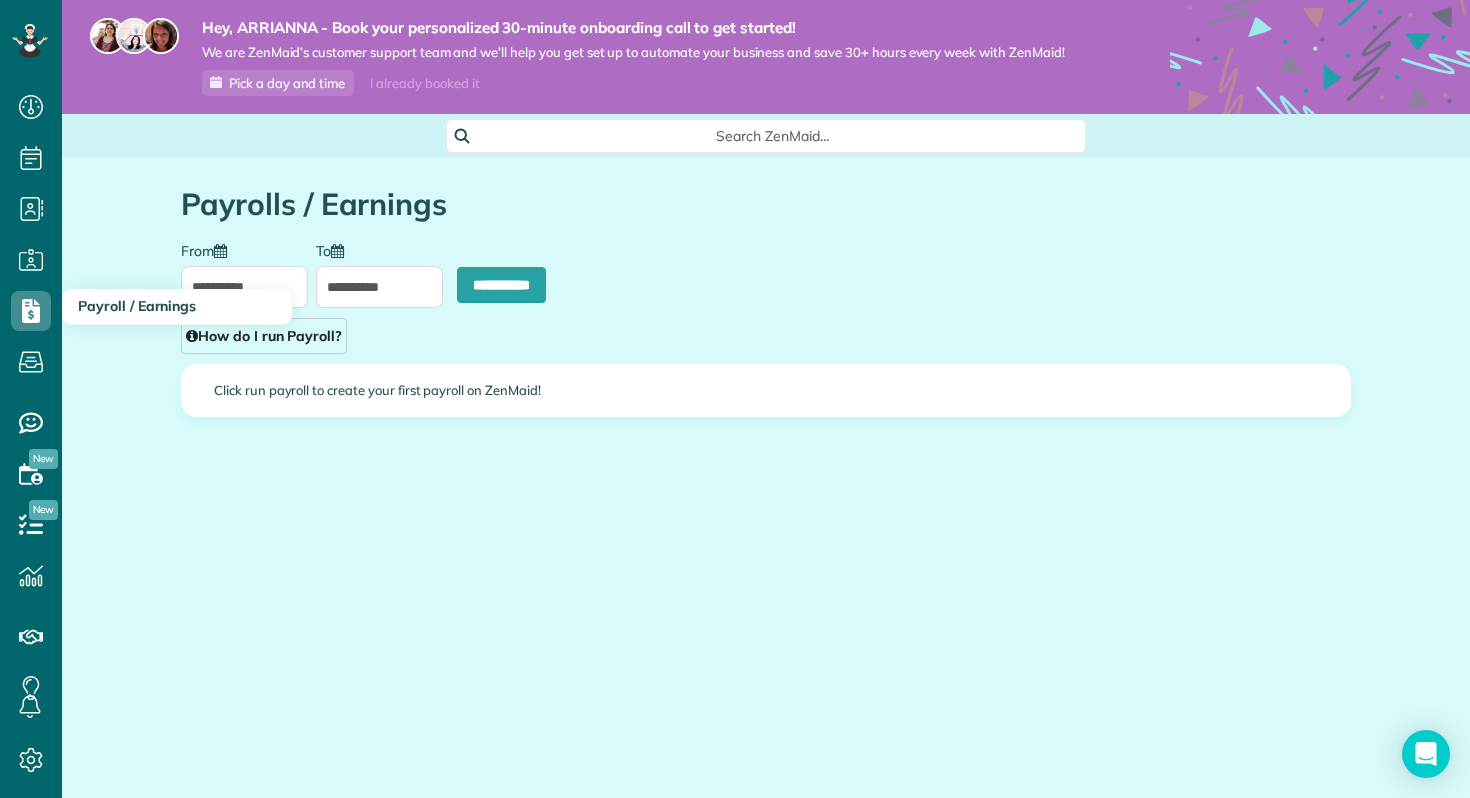 type on "**********" 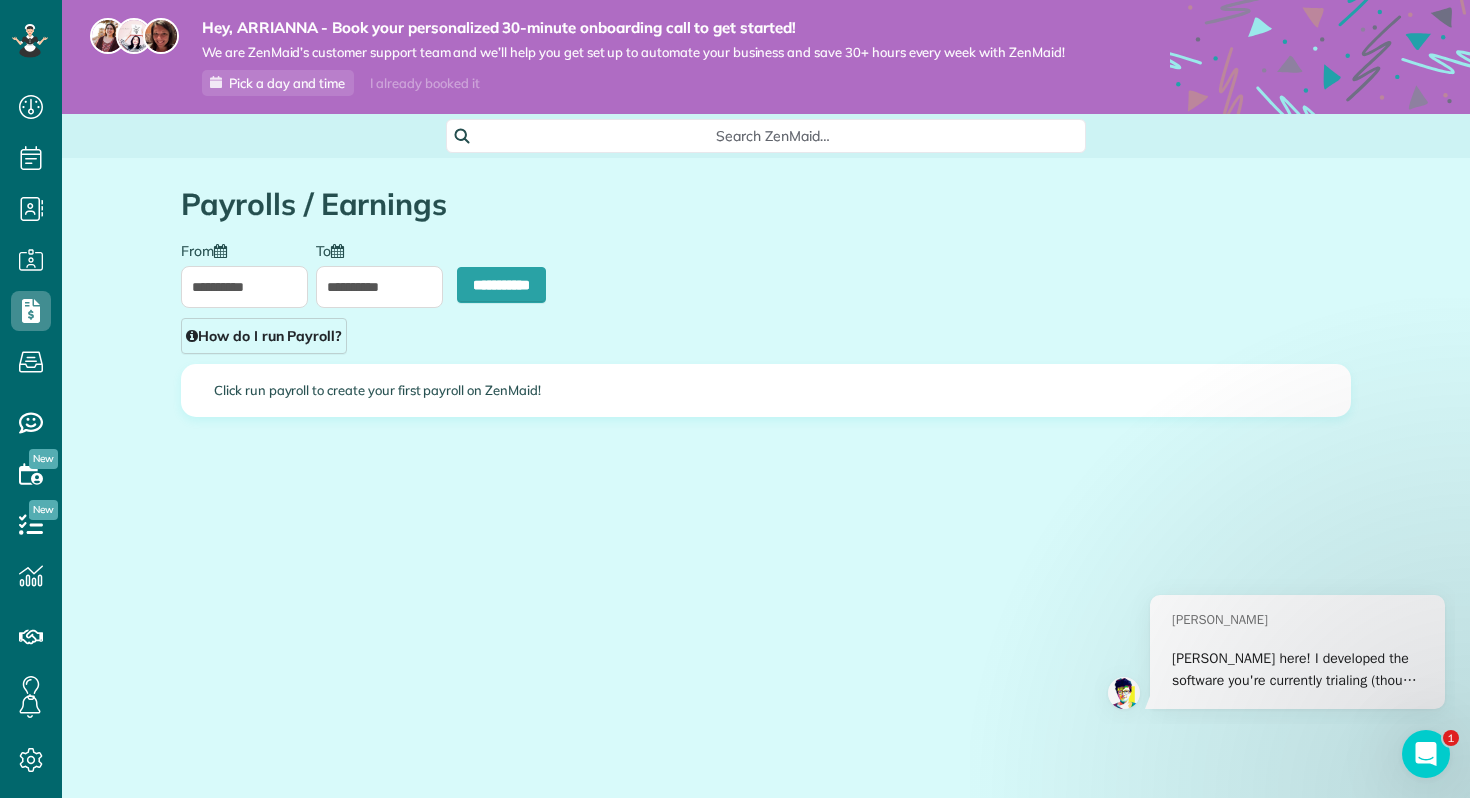 scroll, scrollTop: 0, scrollLeft: 0, axis: both 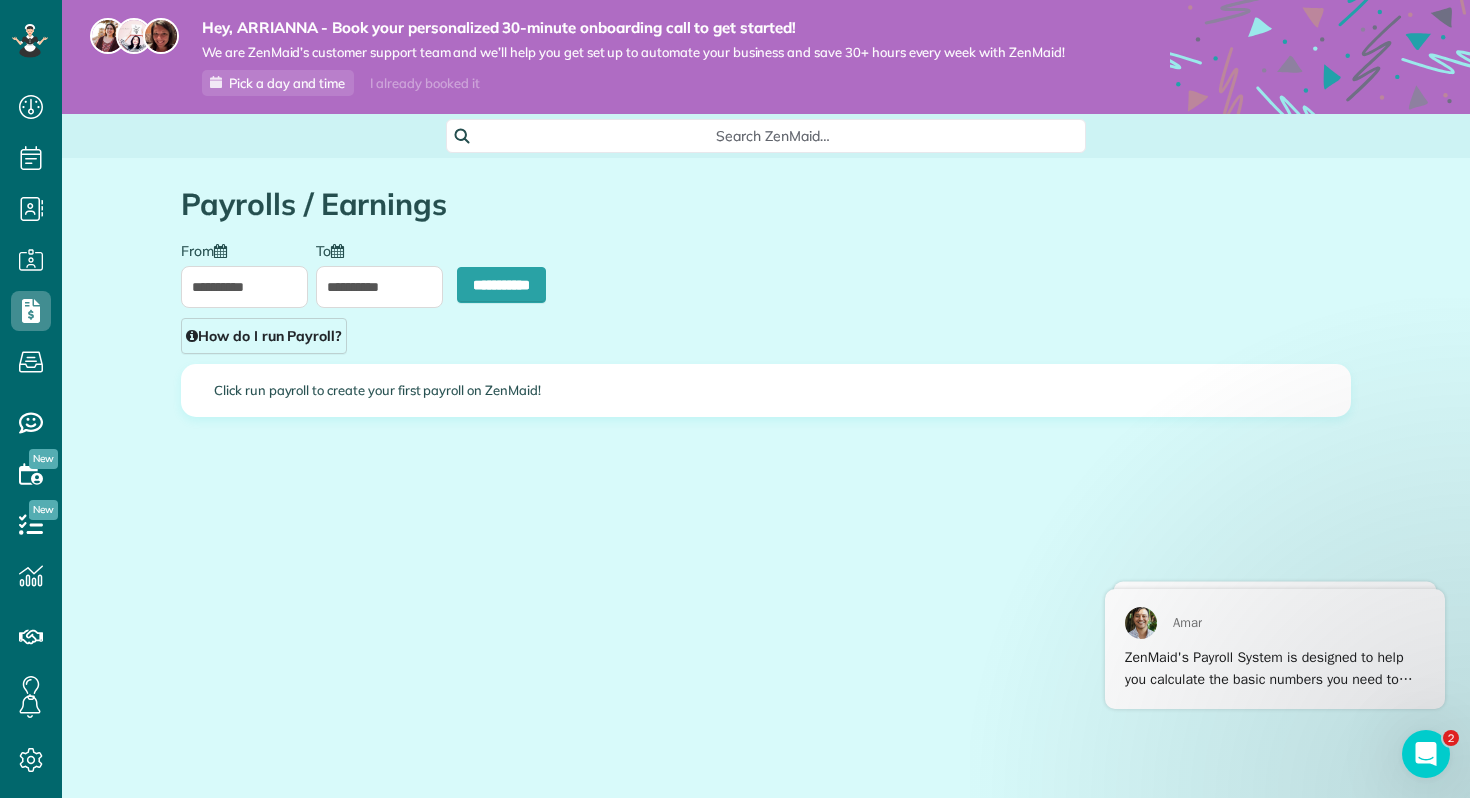 click on "Search ZenMaid…" at bounding box center (773, 136) 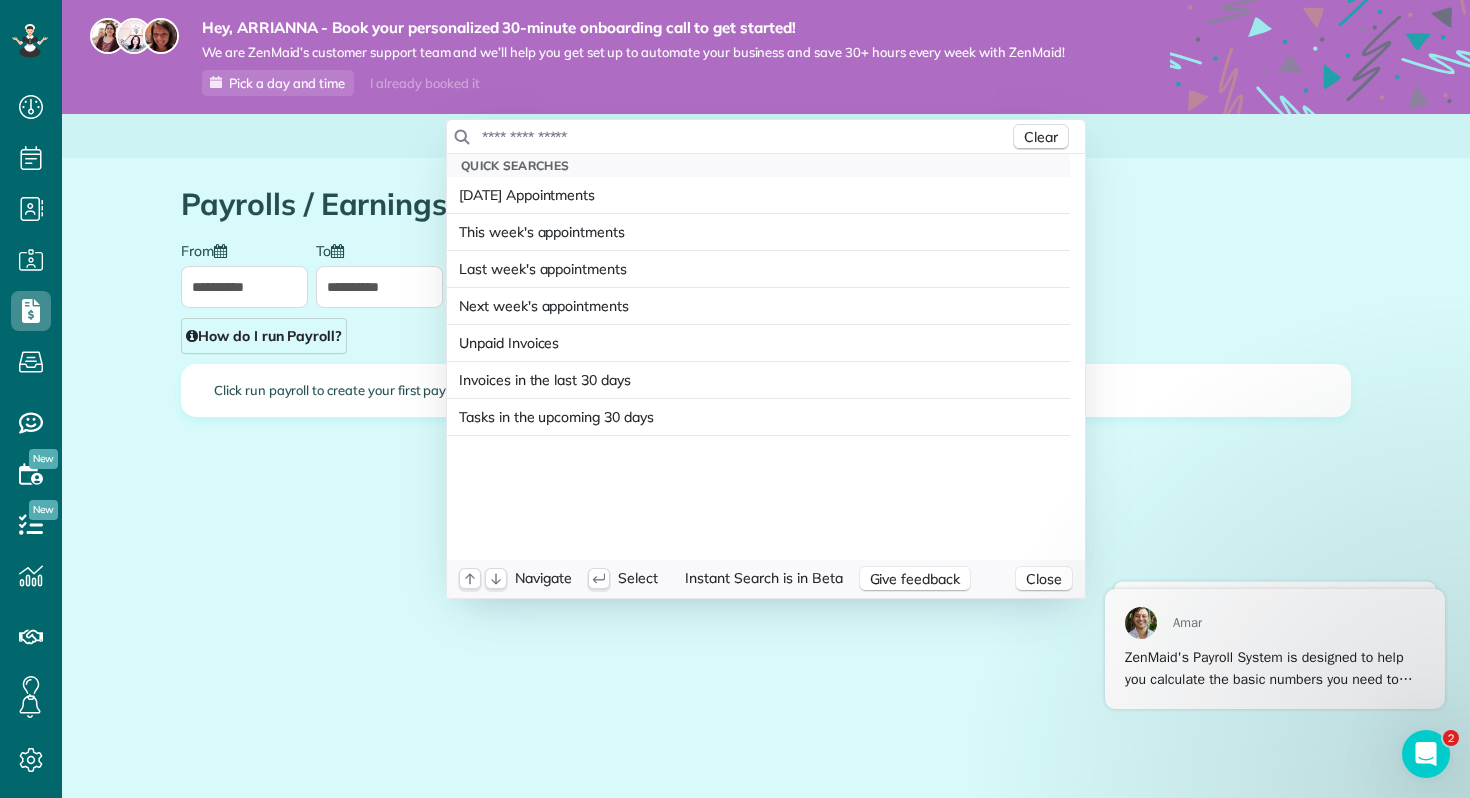 click at bounding box center (745, 137) 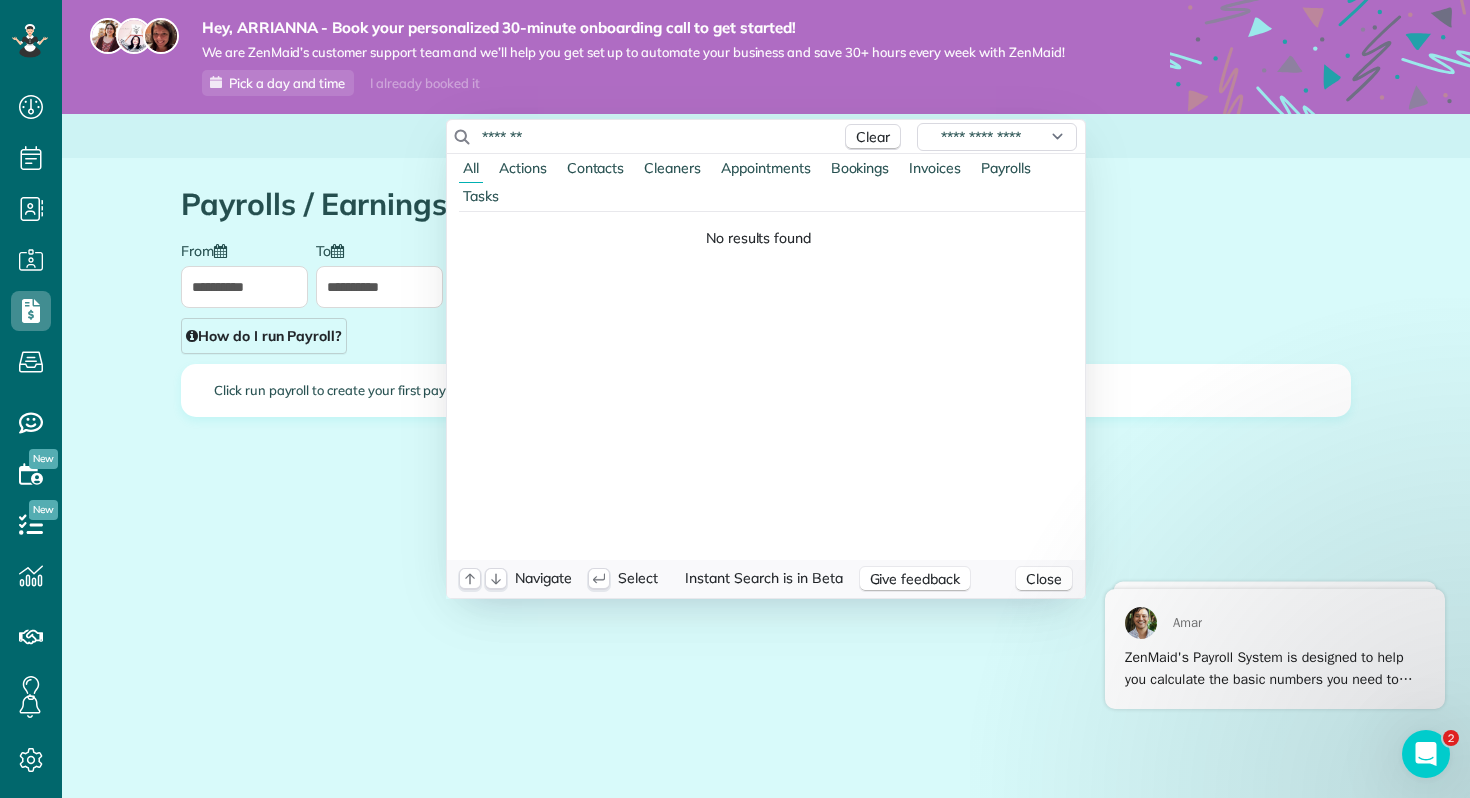 type on "******" 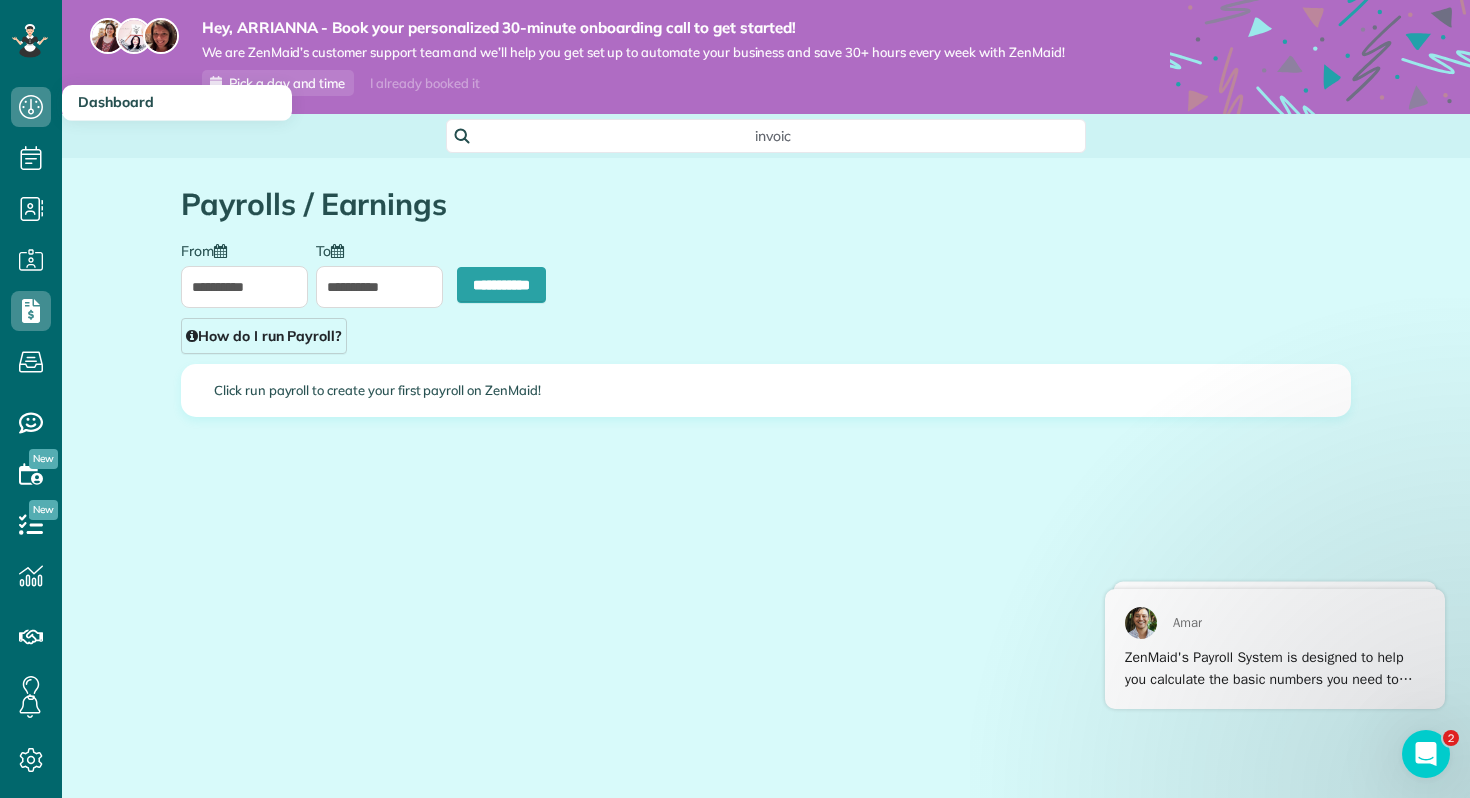 click on "Dashboard
Scheduling
Calendar View
List View
Dispatch View - Weekly scheduling (Beta)" at bounding box center [735, 399] 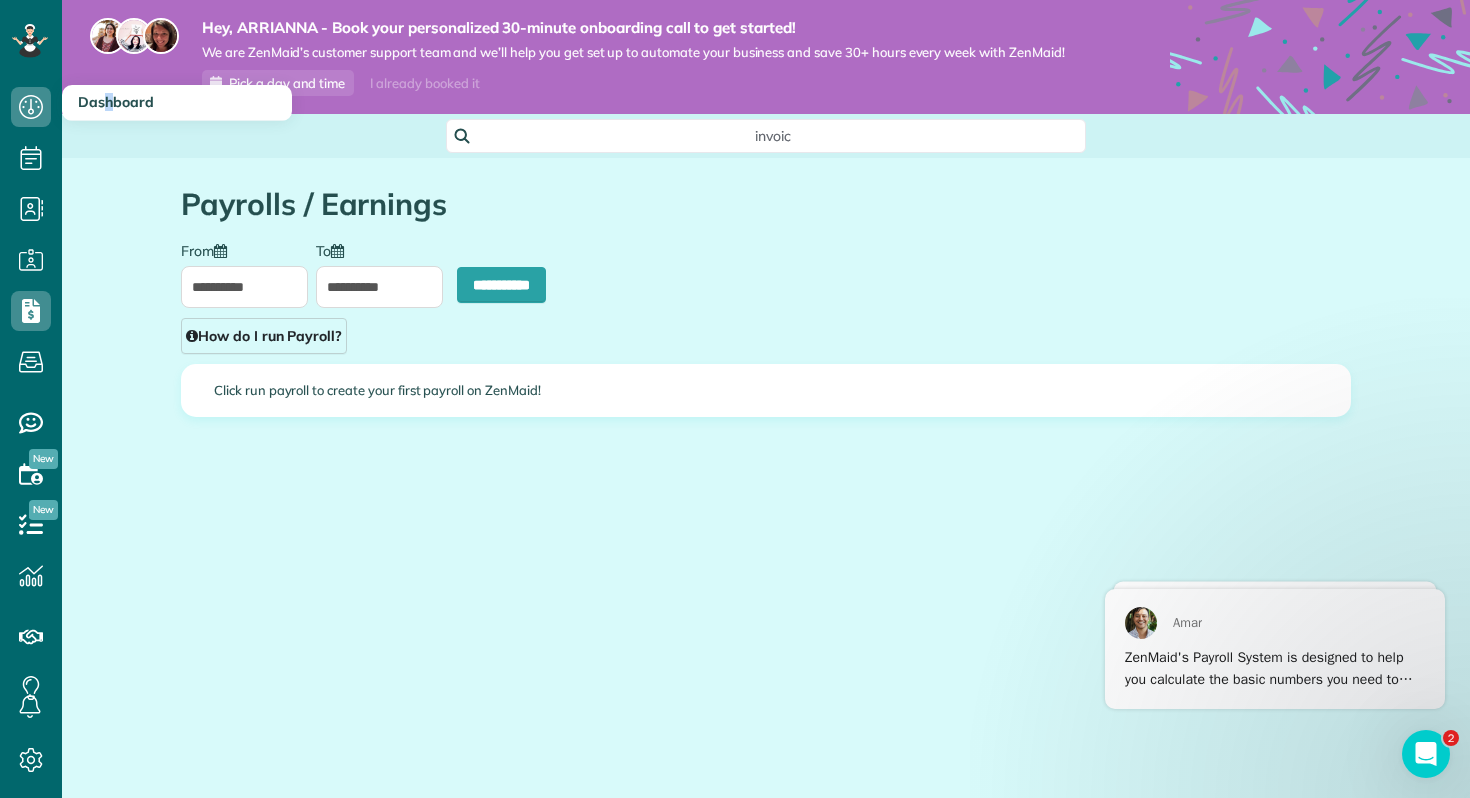 click on "Dashboard" at bounding box center [116, 102] 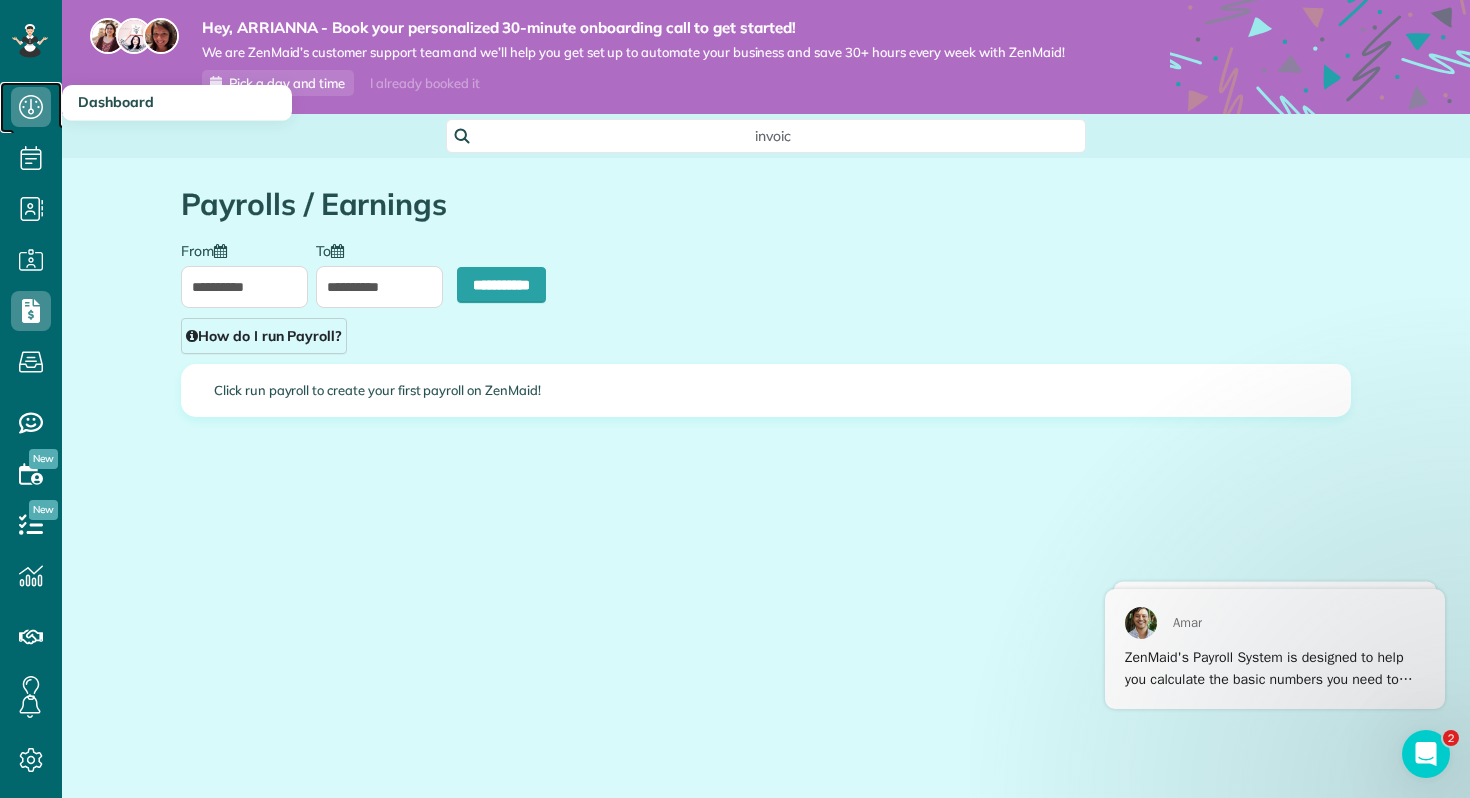 click 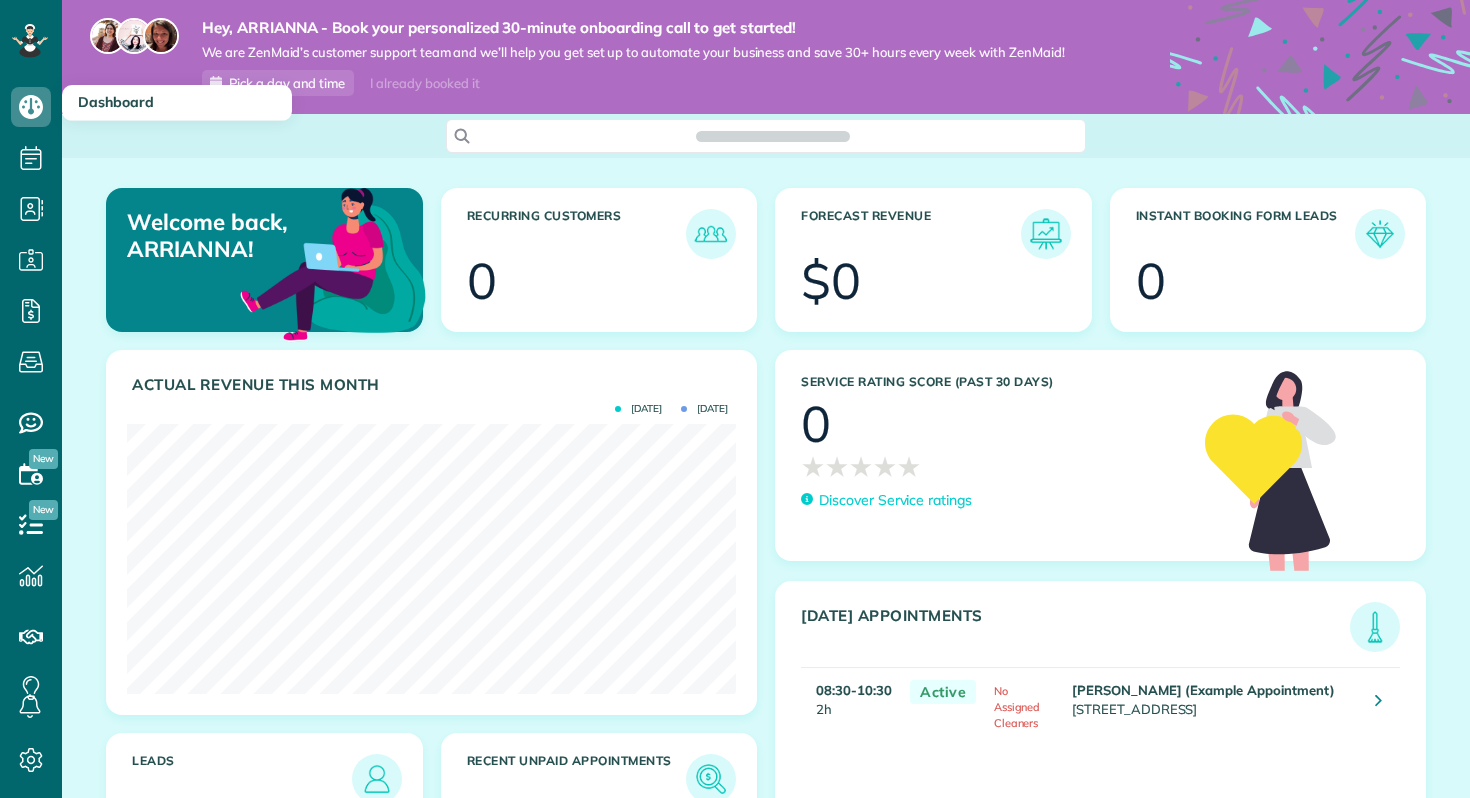 scroll, scrollTop: 0, scrollLeft: 0, axis: both 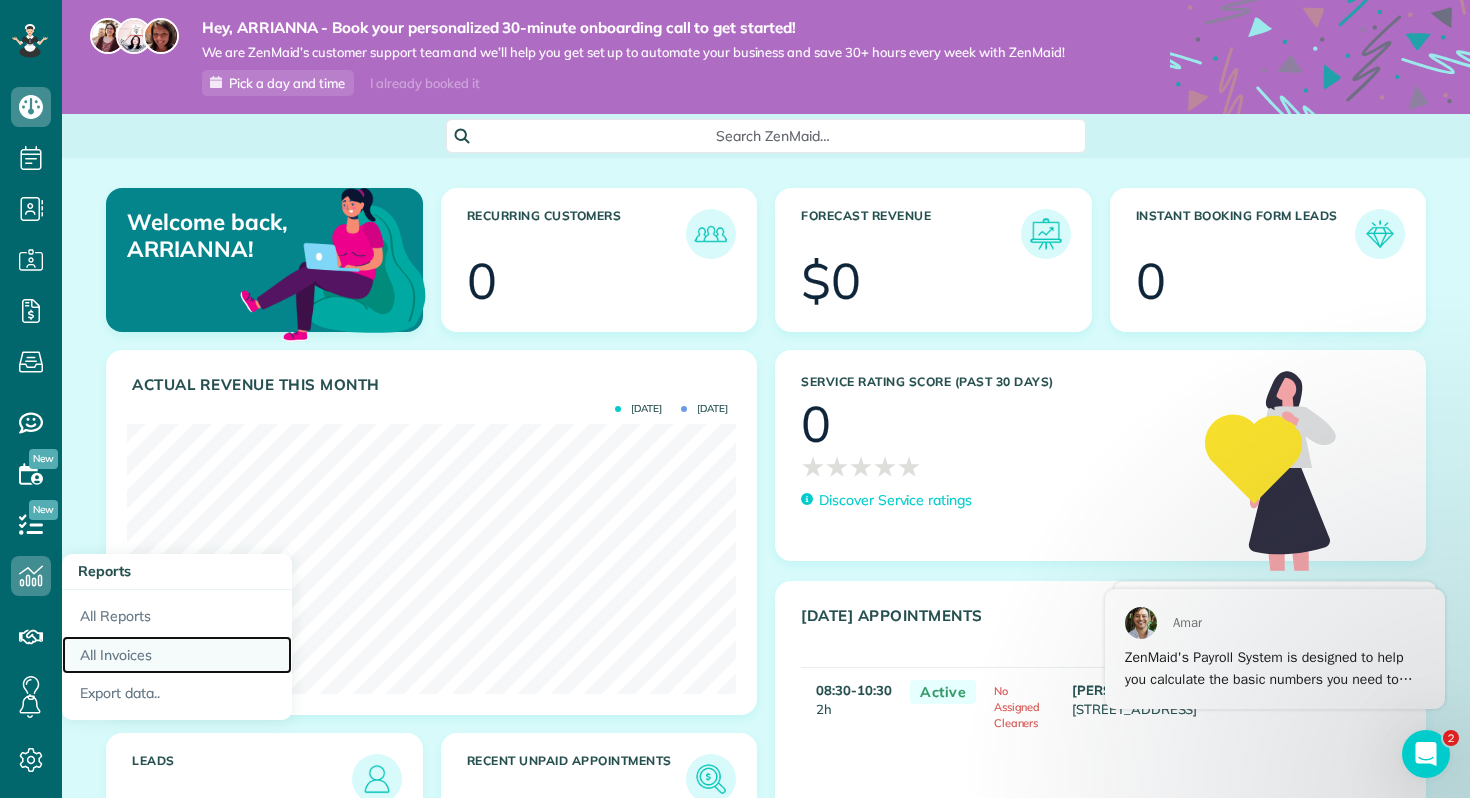 click on "All Invoices" at bounding box center [177, 655] 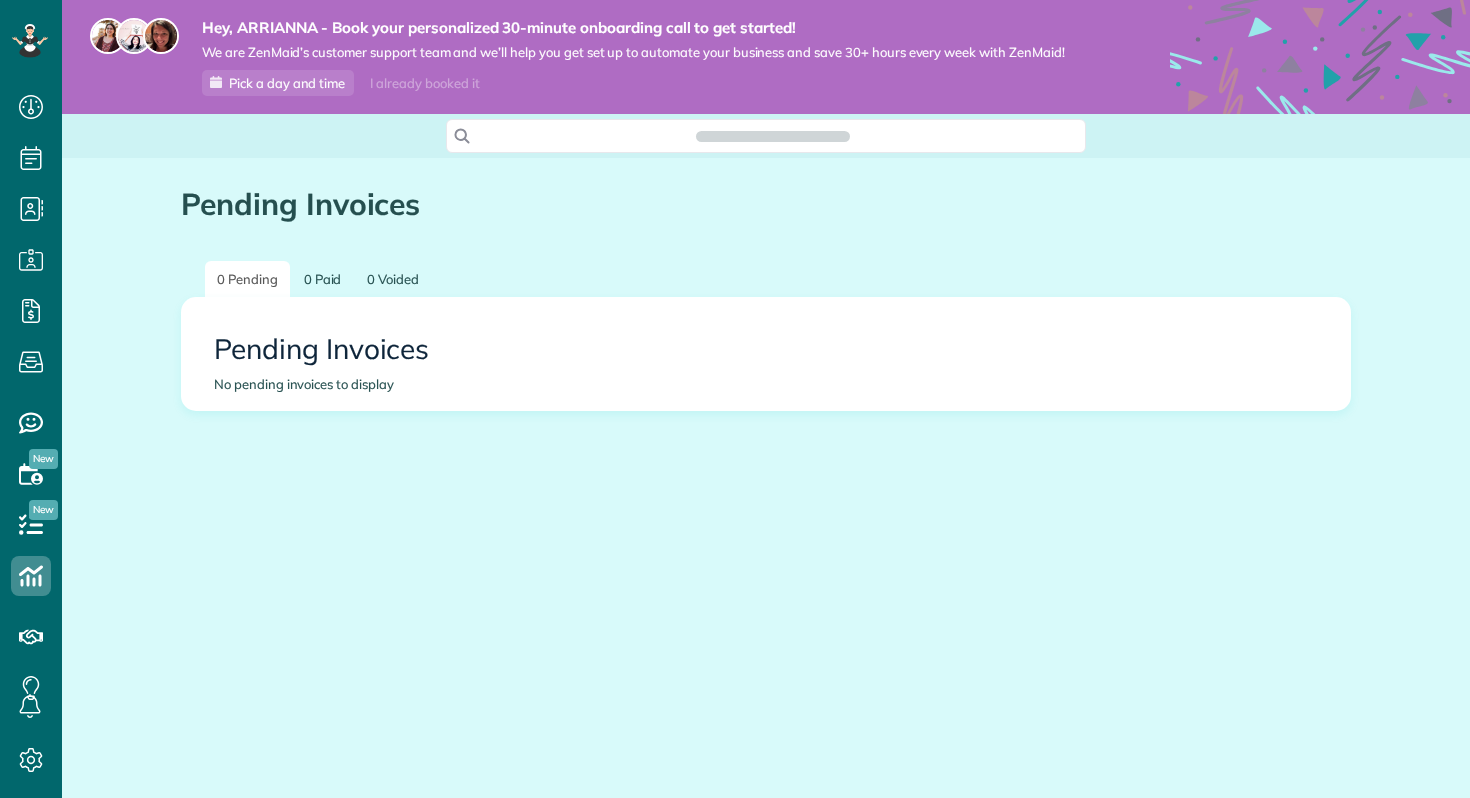 scroll, scrollTop: 0, scrollLeft: 0, axis: both 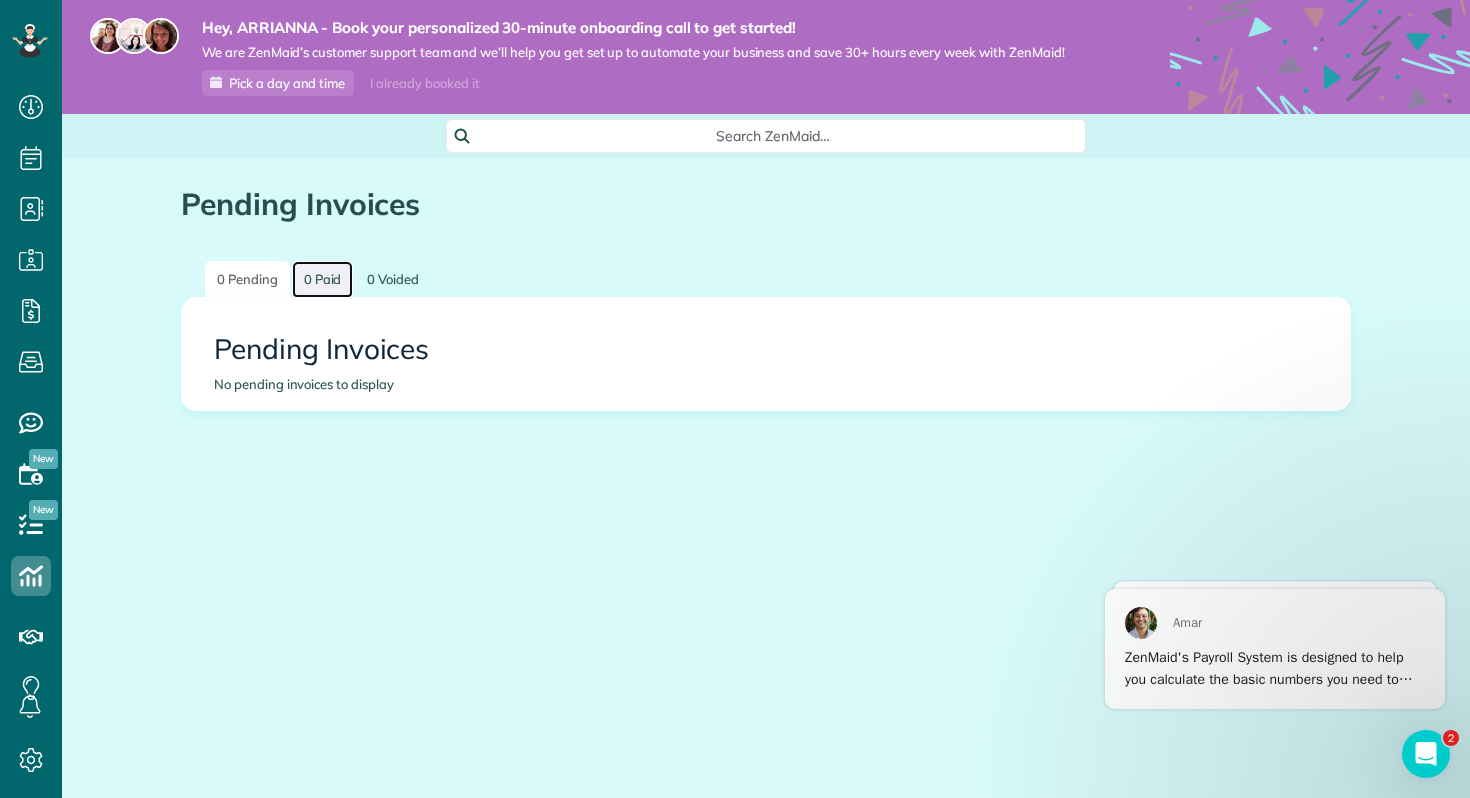 click on "0 Paid" at bounding box center [323, 279] 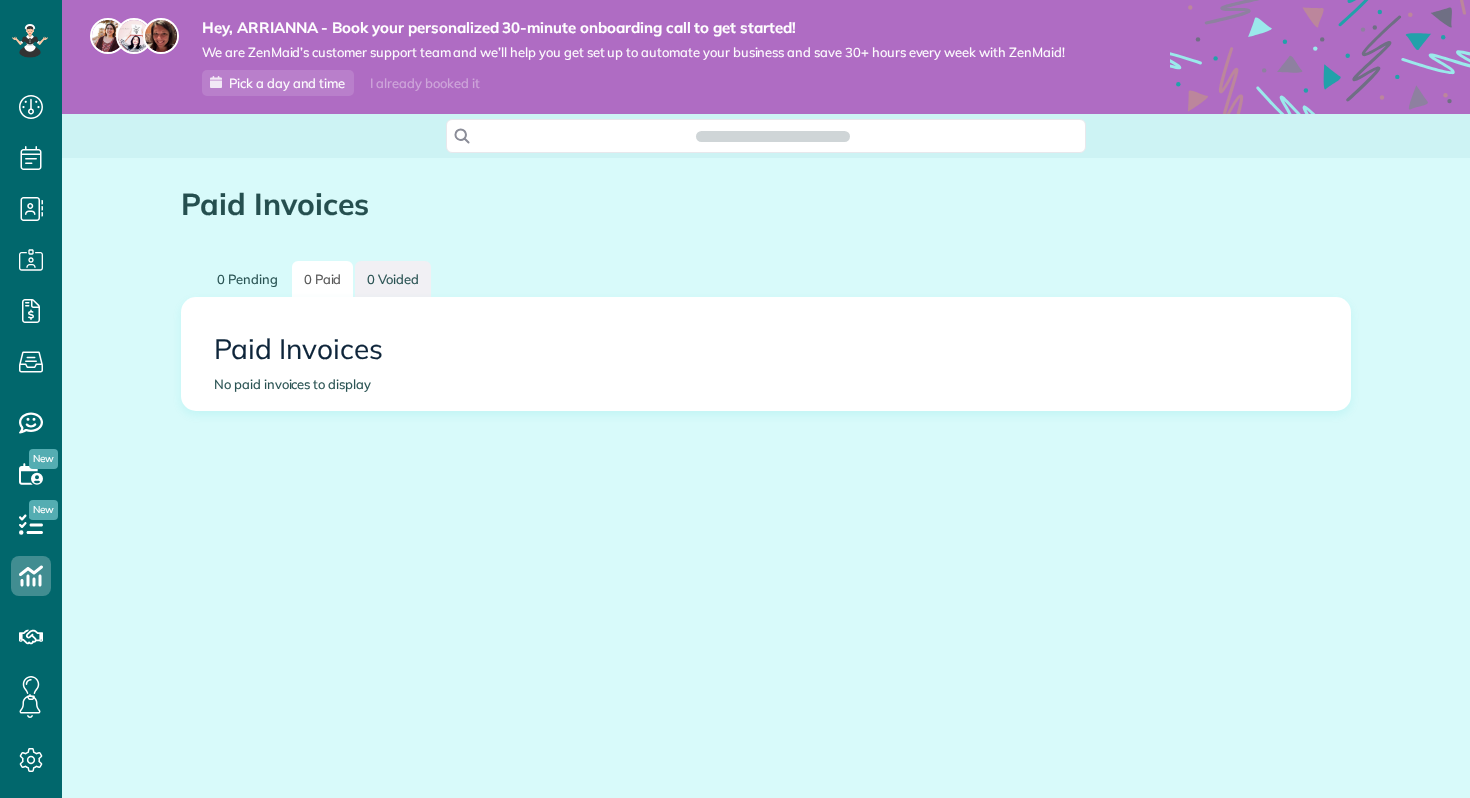 scroll, scrollTop: 0, scrollLeft: 0, axis: both 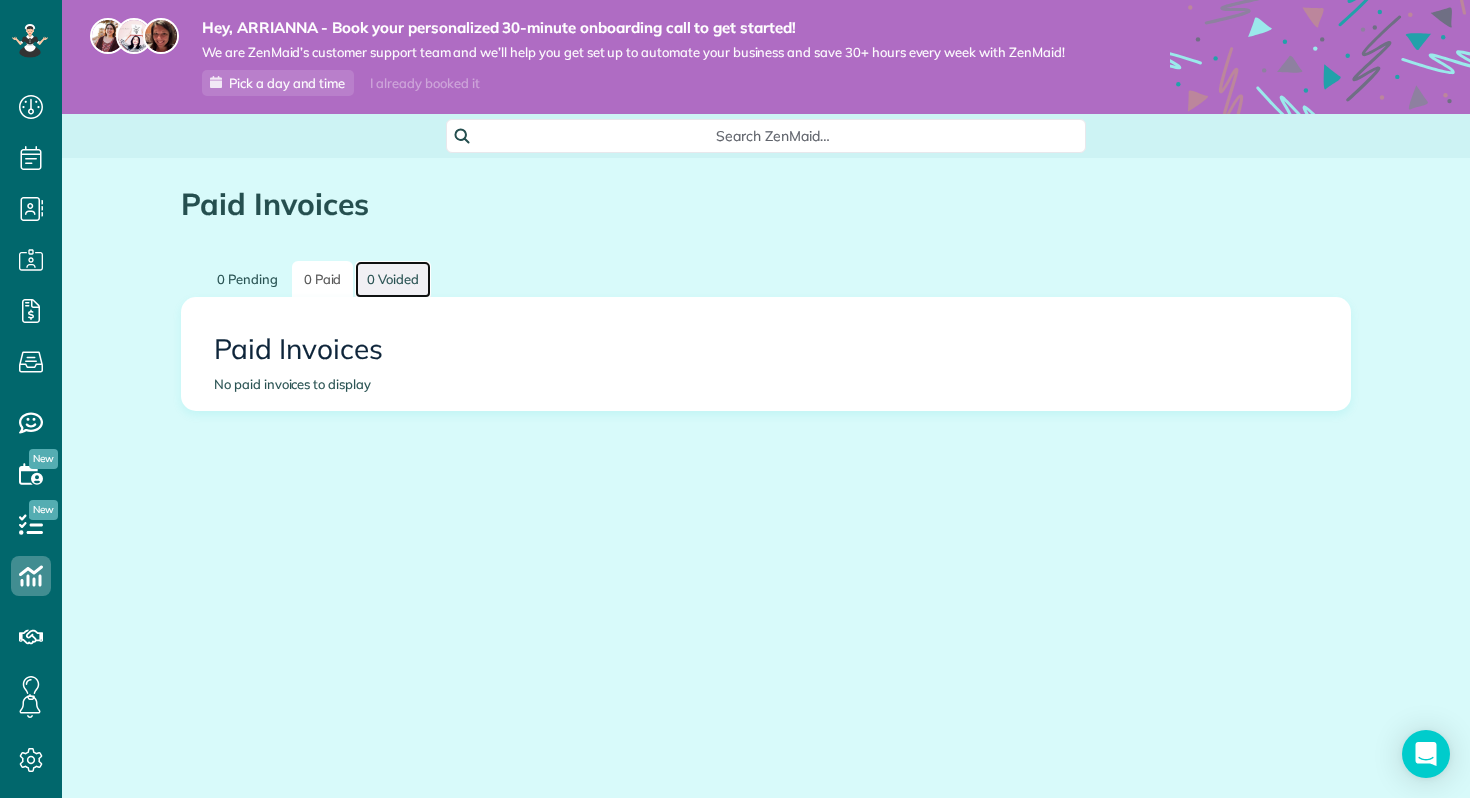 click on "0 Voided" at bounding box center (393, 279) 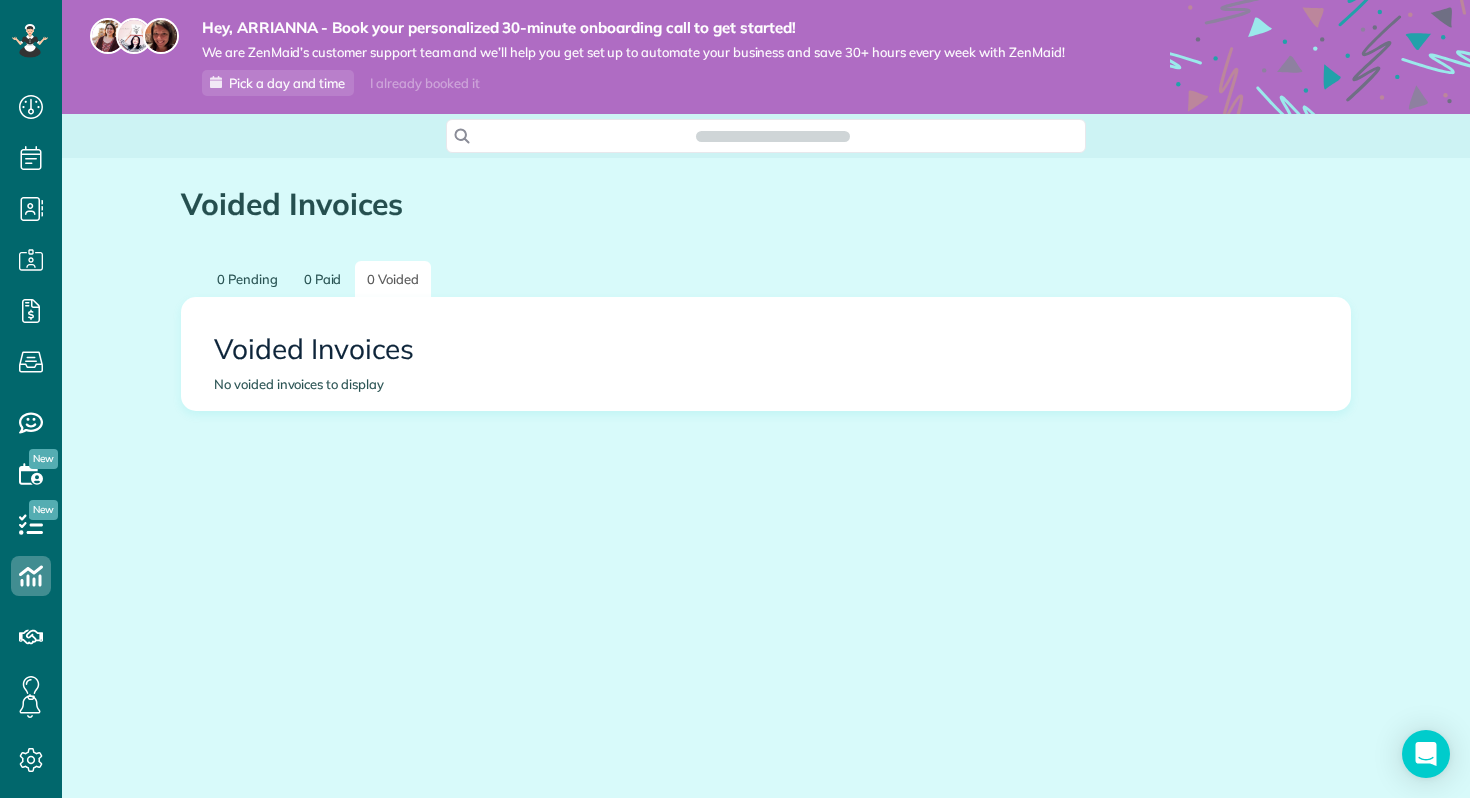 scroll, scrollTop: 0, scrollLeft: 0, axis: both 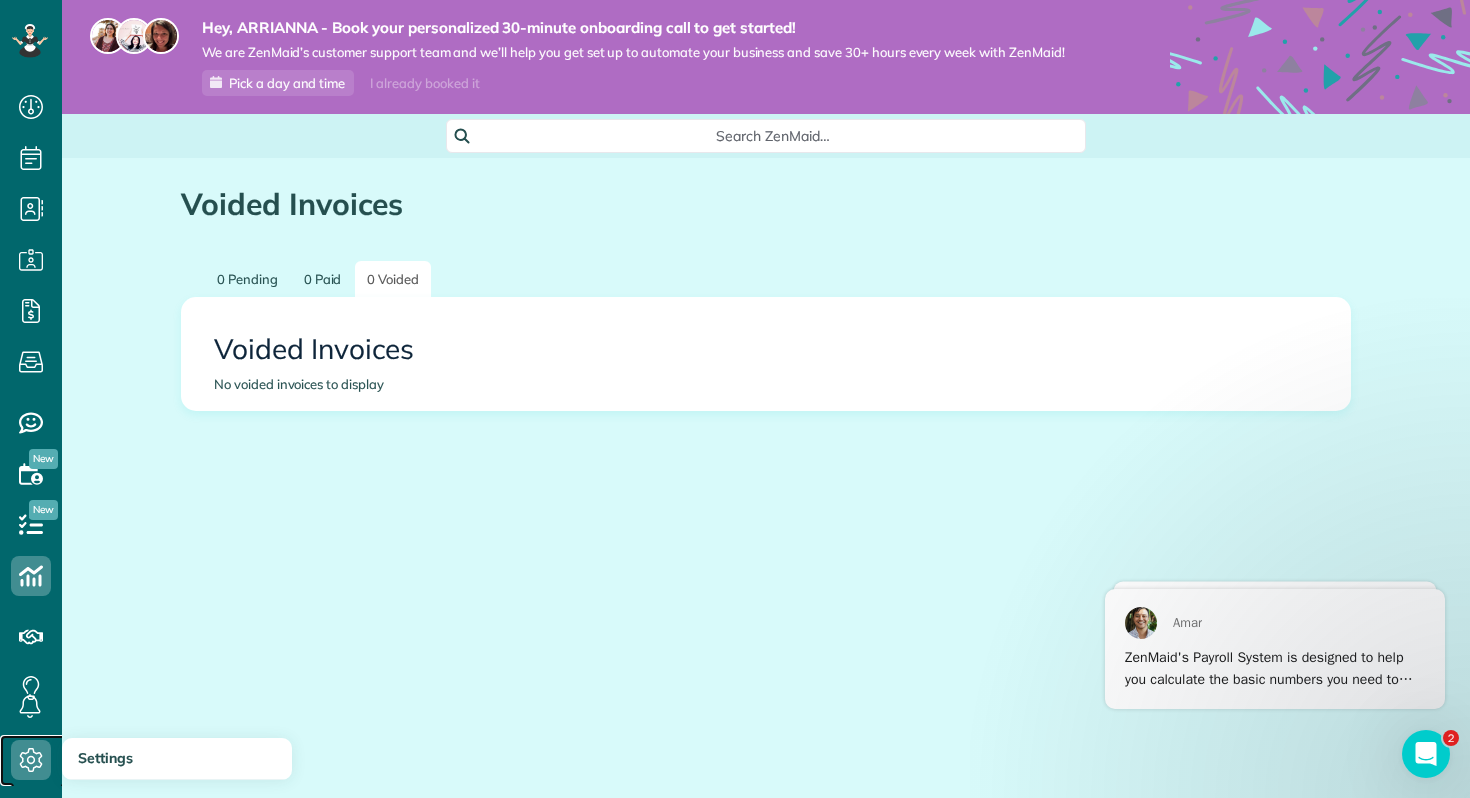 click 